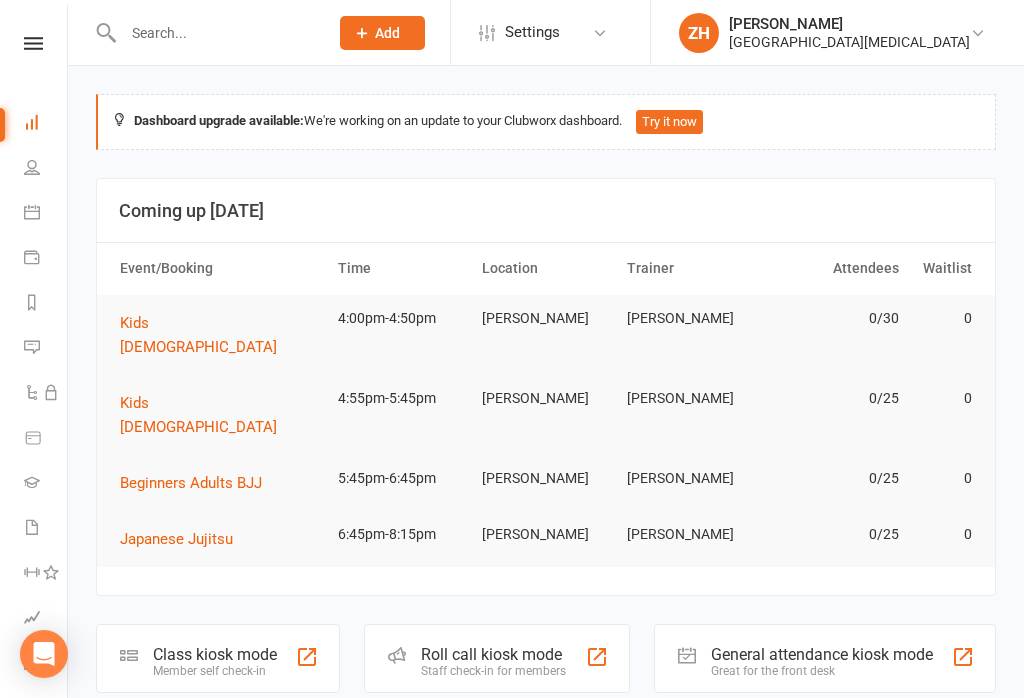 scroll, scrollTop: 0, scrollLeft: 0, axis: both 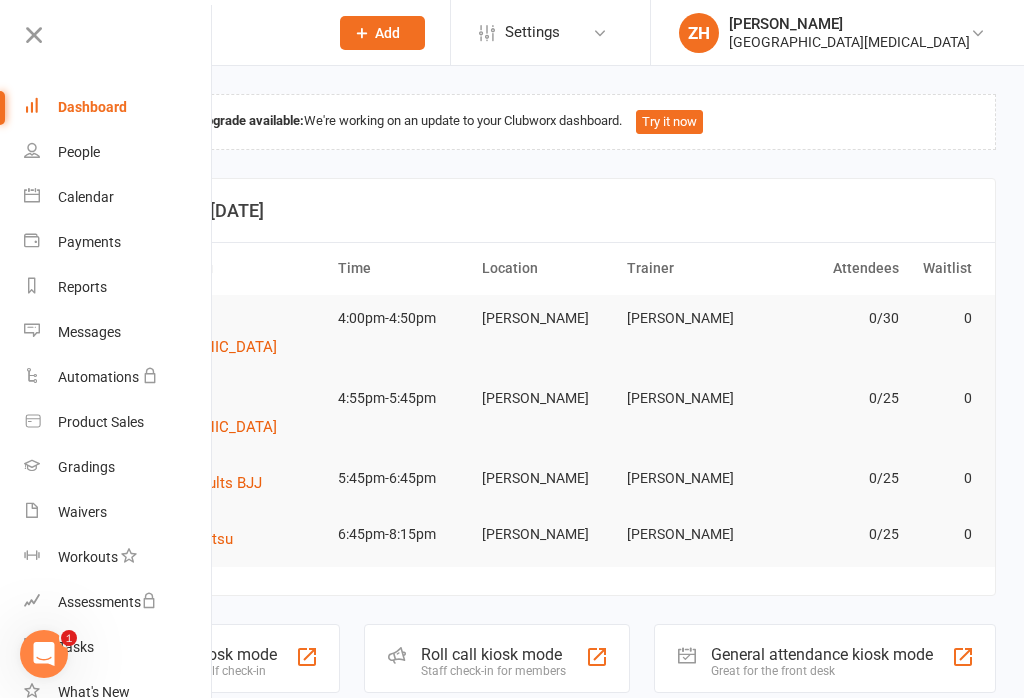 click on "Messages" at bounding box center [89, 332] 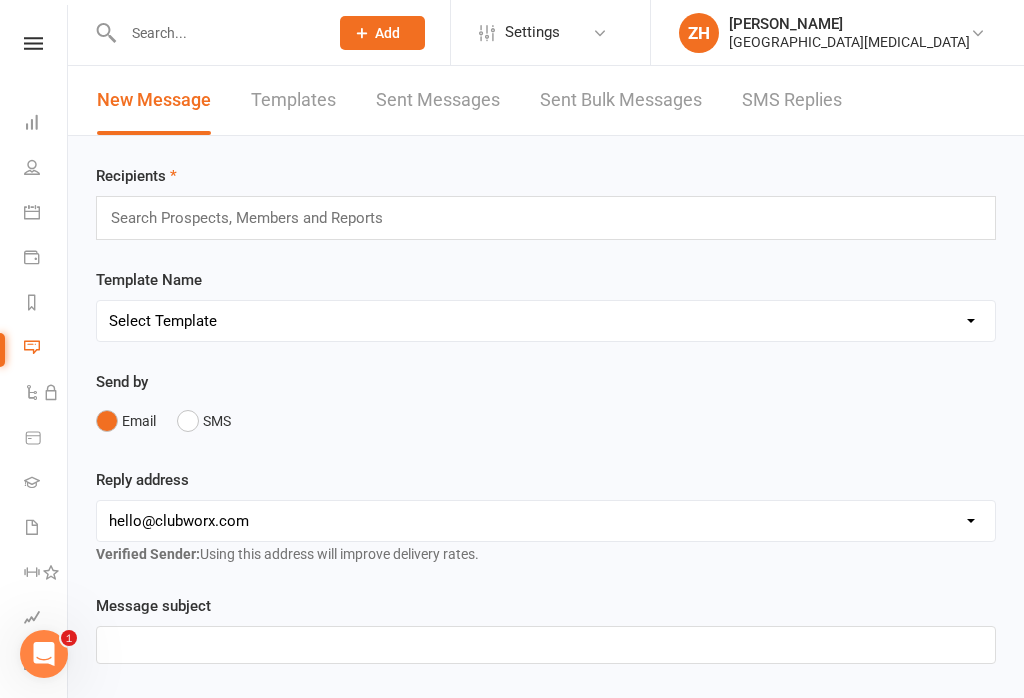 click on "SMS" at bounding box center [204, 421] 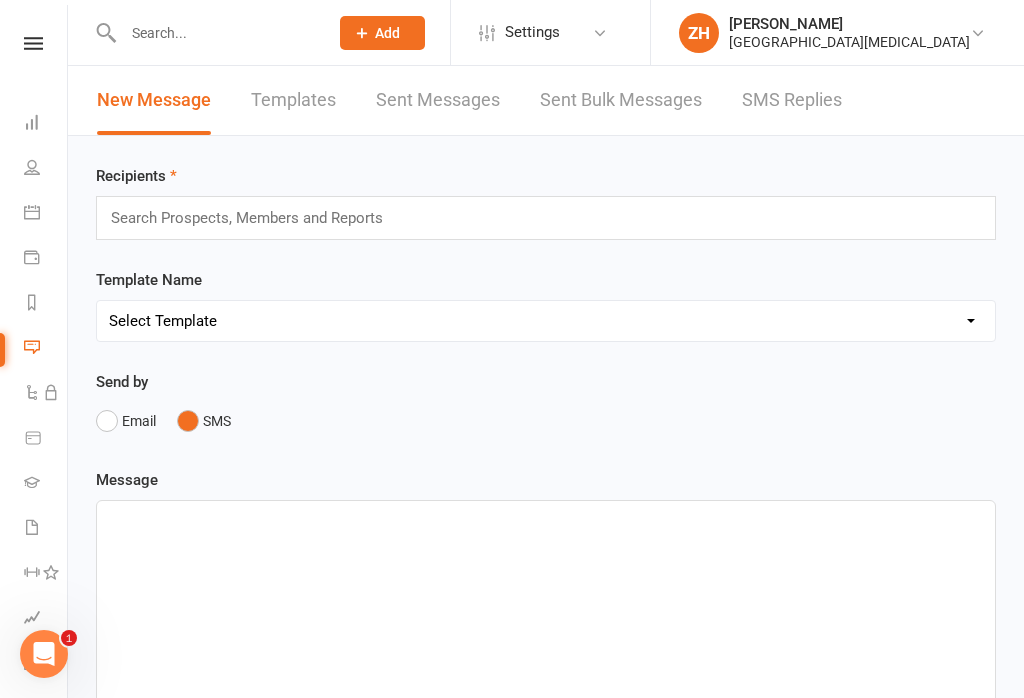 click at bounding box center (256, 218) 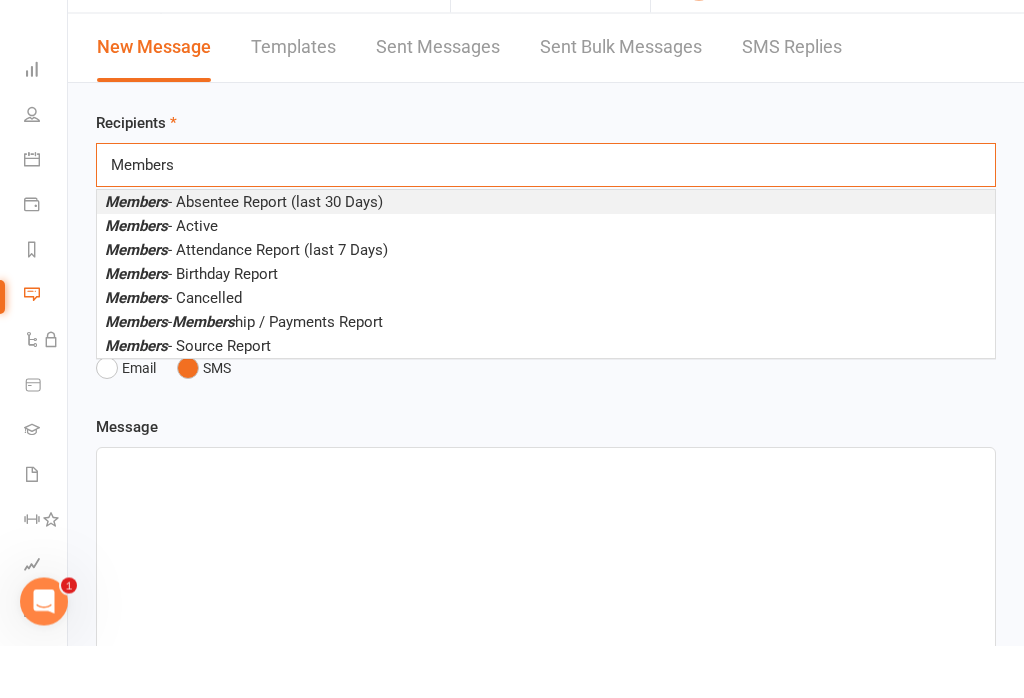type on "Members" 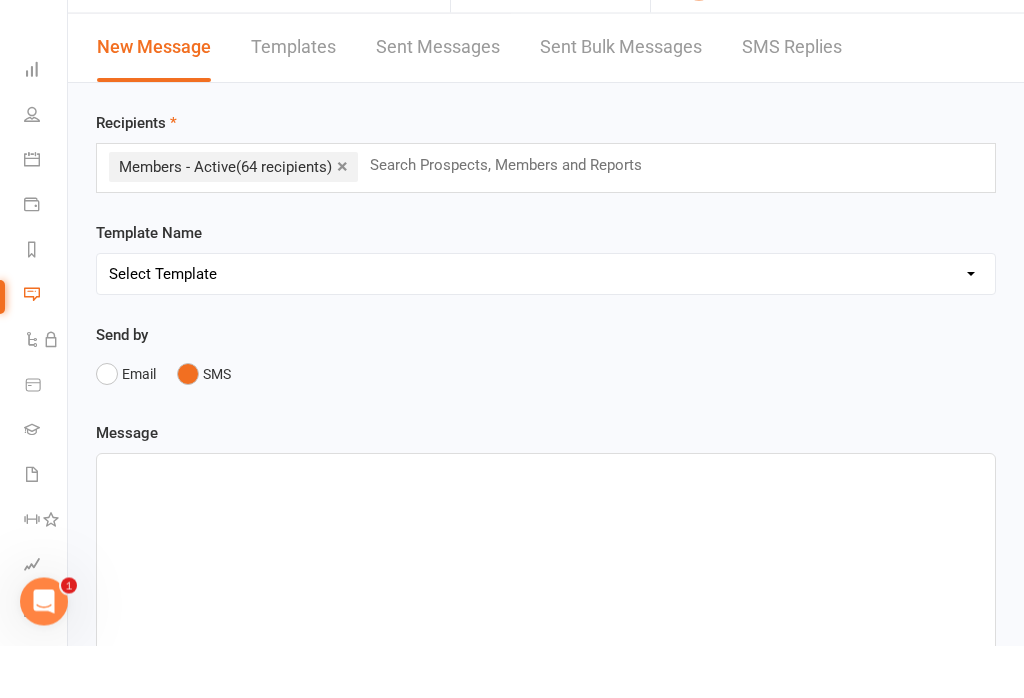 scroll, scrollTop: 53, scrollLeft: 0, axis: vertical 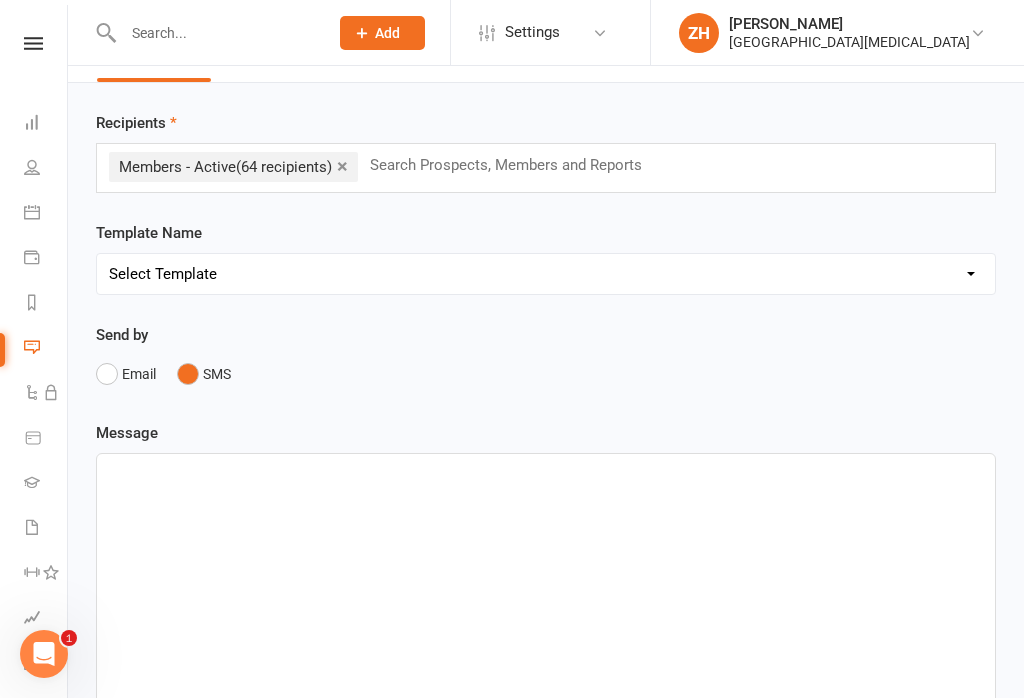 click on "Select Template [SMS] [Default template - review before using] Appointment reminder [SMS] [Default template - review before using] Failed payment [SMS] [Default template - review before using] Flash sale [SMS] [Default template - review before using] Follow up from free trial class [SMS] [Default template - review before using] Inactive member [SMS] [Default template - review before using] Initial response to enquiry [SMS] [Default template - review before using] Membership upgrade [SMS] [Default template - review before using] Missed class [SMS] [Default template - review before using] Payment paid [SMS] [Default template - review before using] Referral [SMS] [Default template - review before using] Request for review [SMS] [Default template - review before using] Sign up offer [SMS] [Default template - review before using] Suspension confirmation [SMS] [Default template - review before using] Upcoming payment [SMS] [Default template - review before using] Update credit card details" at bounding box center (546, 274) 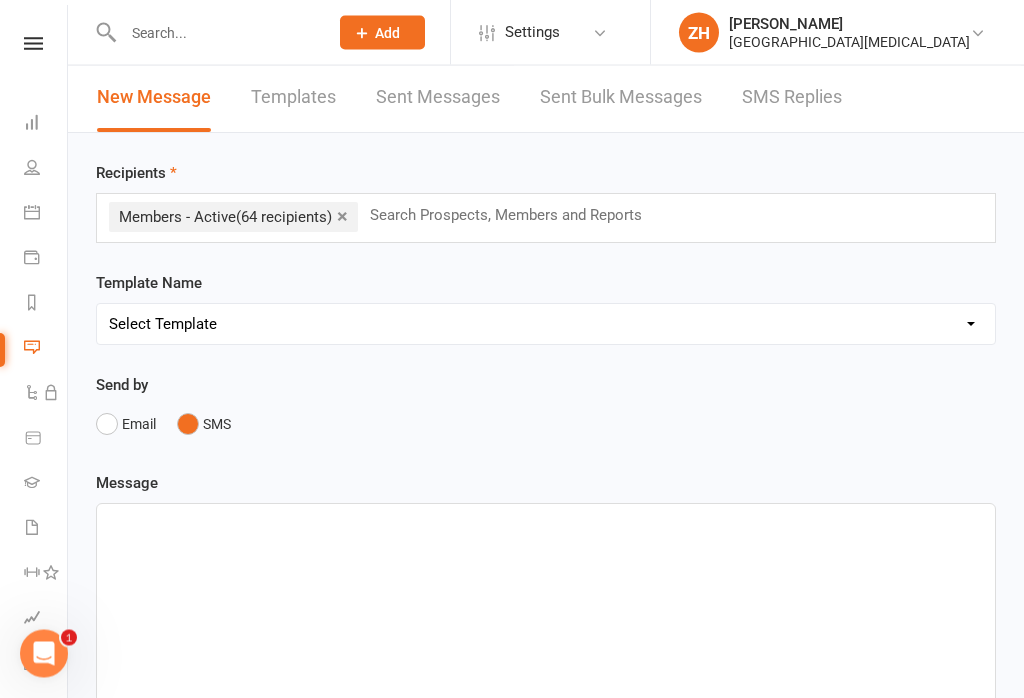 scroll, scrollTop: 0, scrollLeft: 0, axis: both 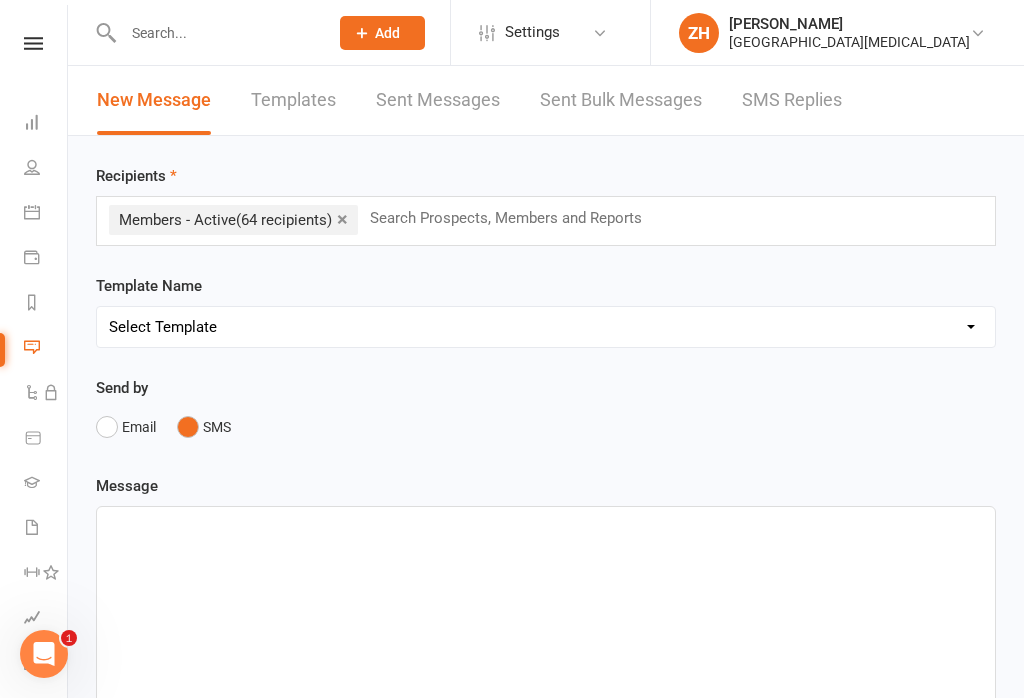 click at bounding box center [44, 654] 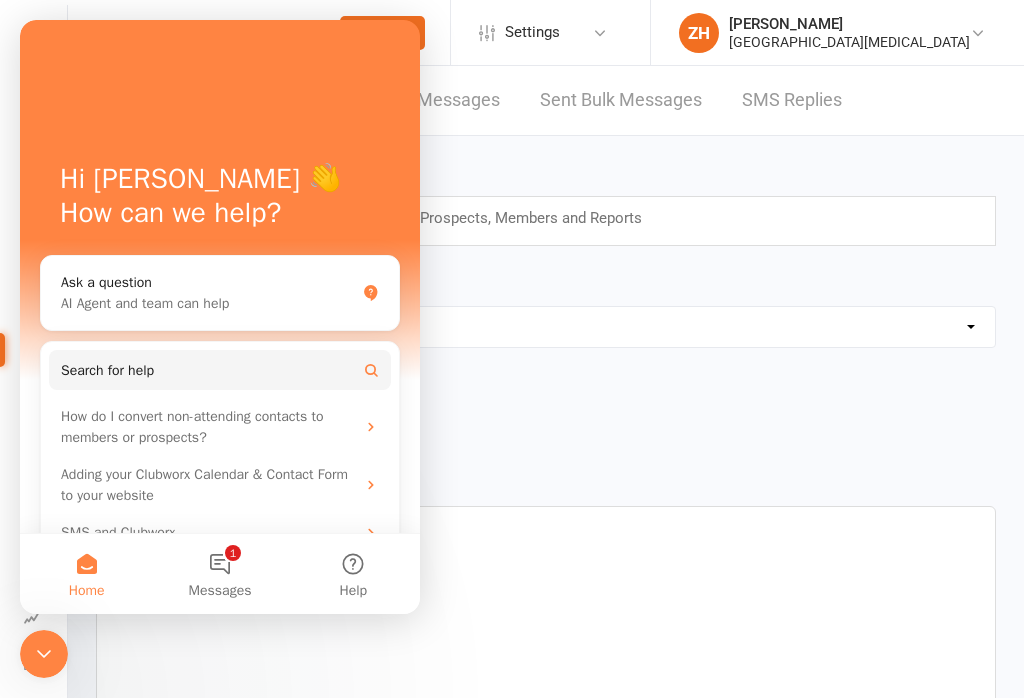 scroll, scrollTop: 0, scrollLeft: 0, axis: both 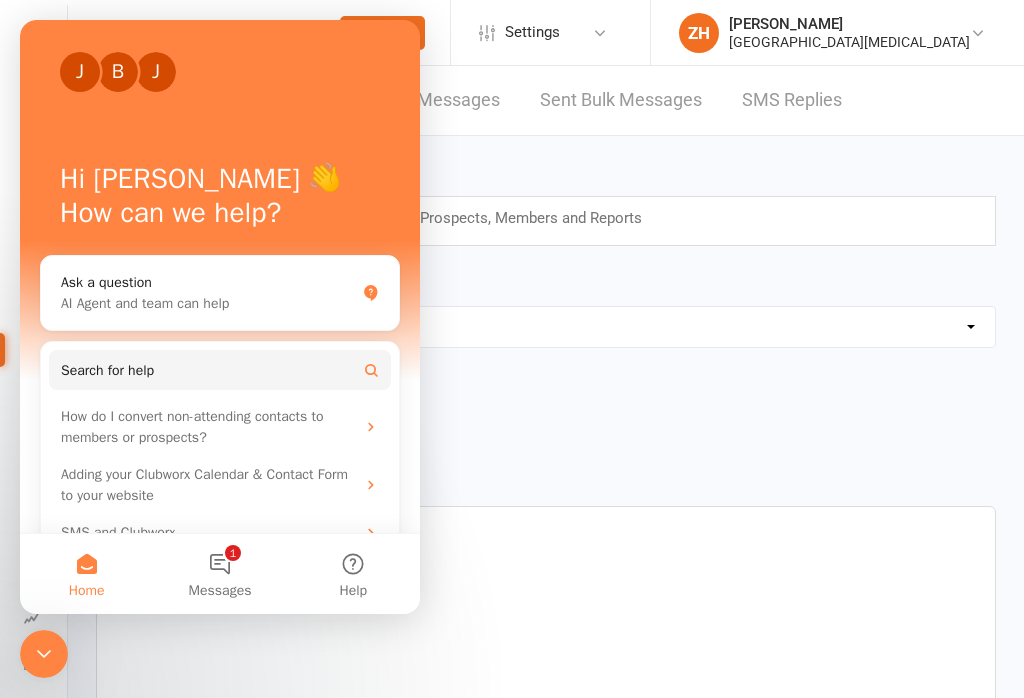 click on "1 Messages" at bounding box center (219, 574) 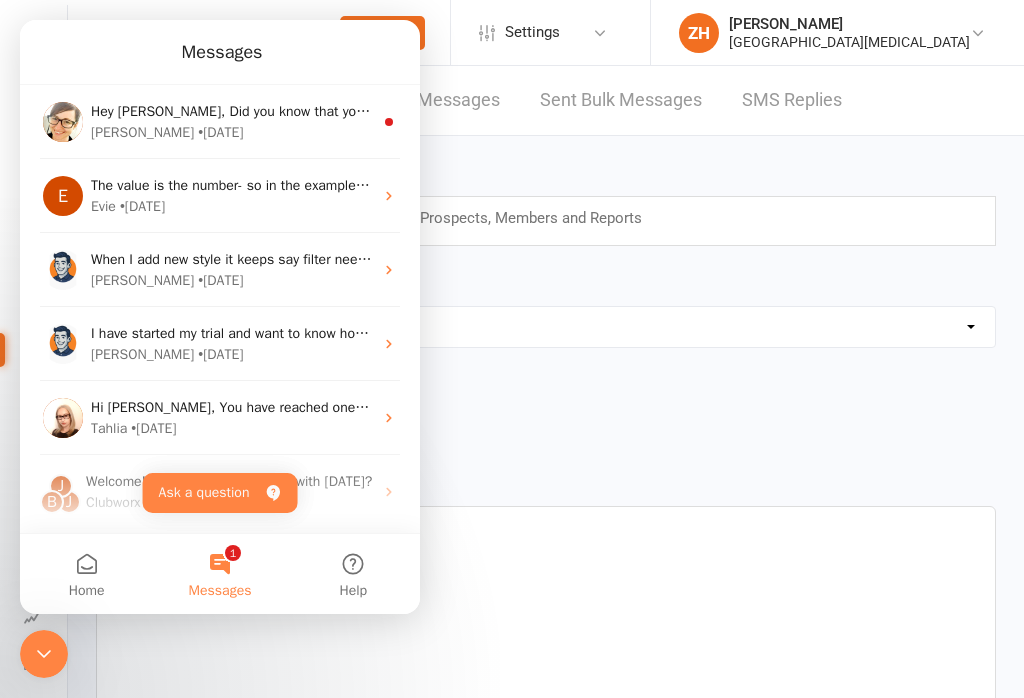 click on "﻿" at bounding box center (546, 657) 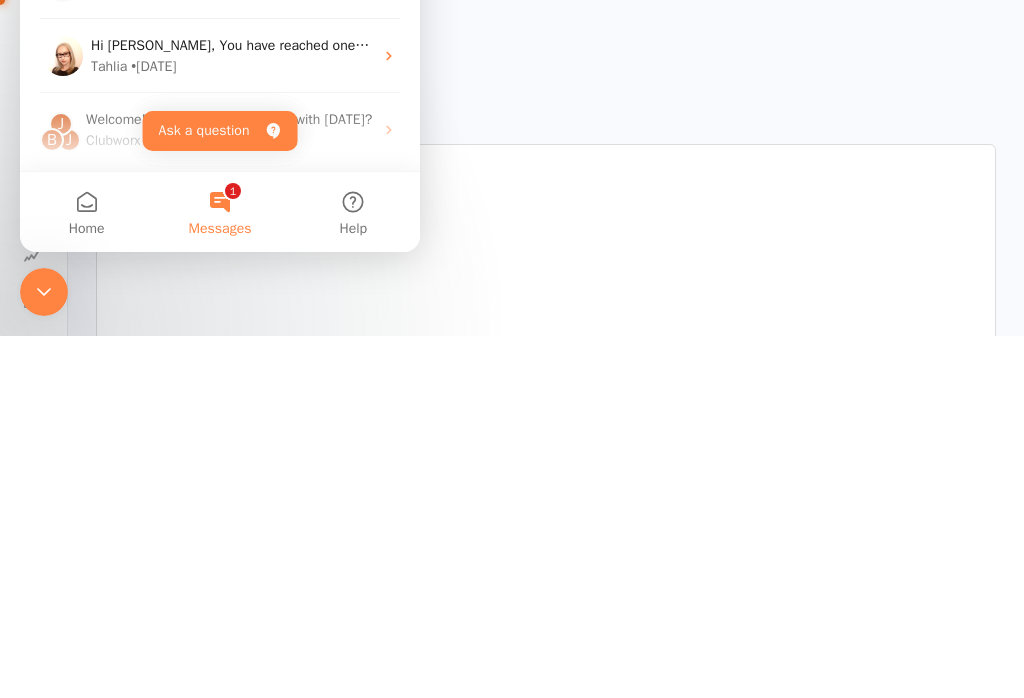 click on "﻿" at bounding box center (546, 657) 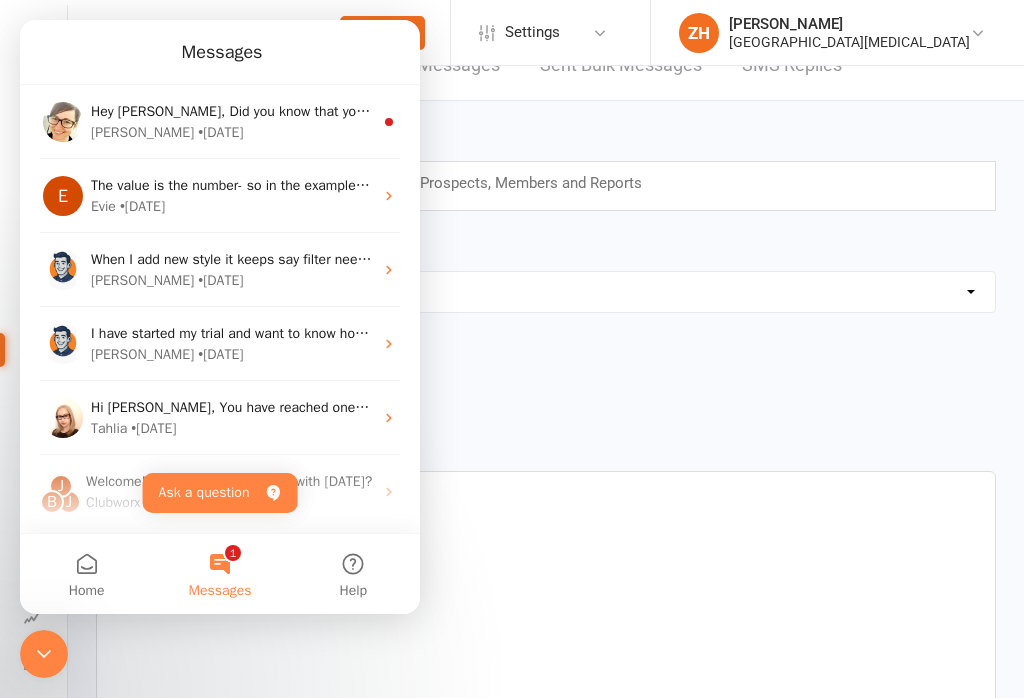 scroll, scrollTop: 0, scrollLeft: 0, axis: both 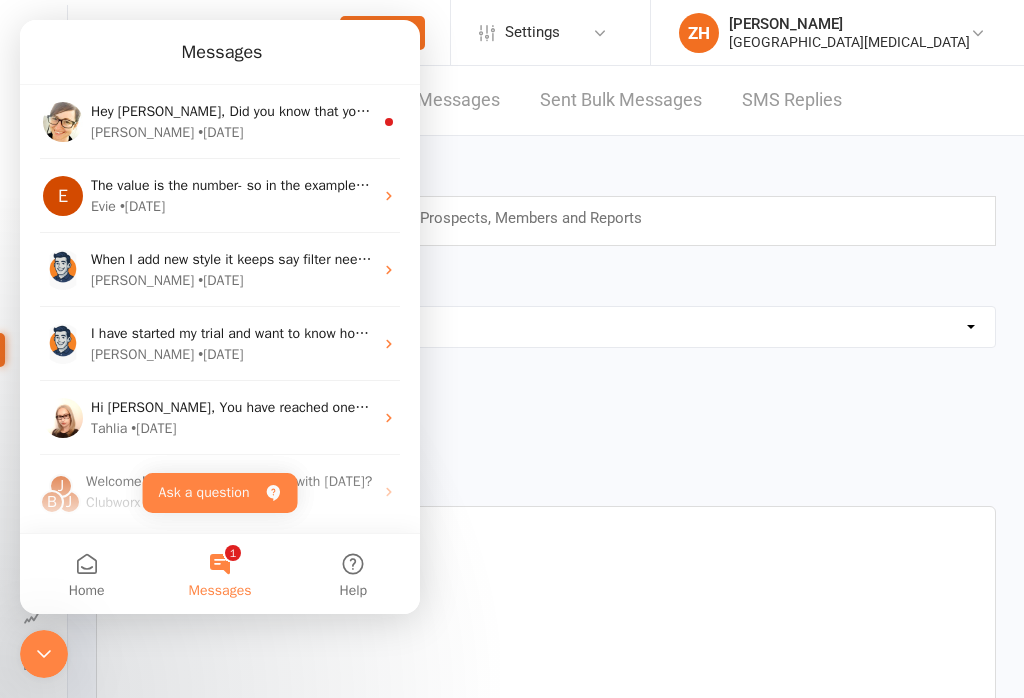 click on "Home" at bounding box center (87, 591) 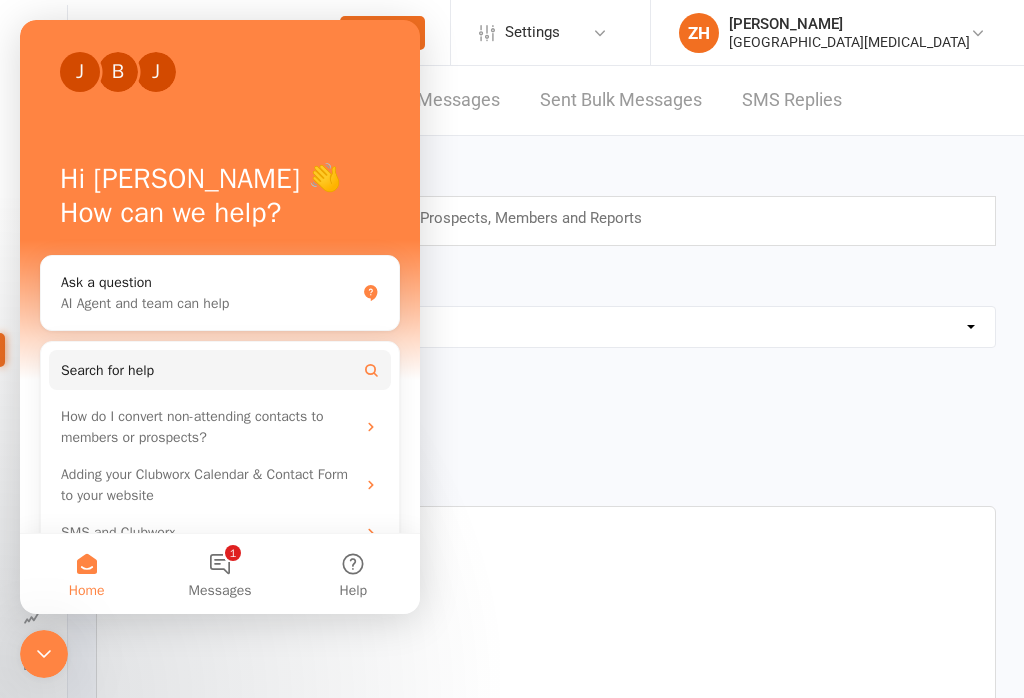 click 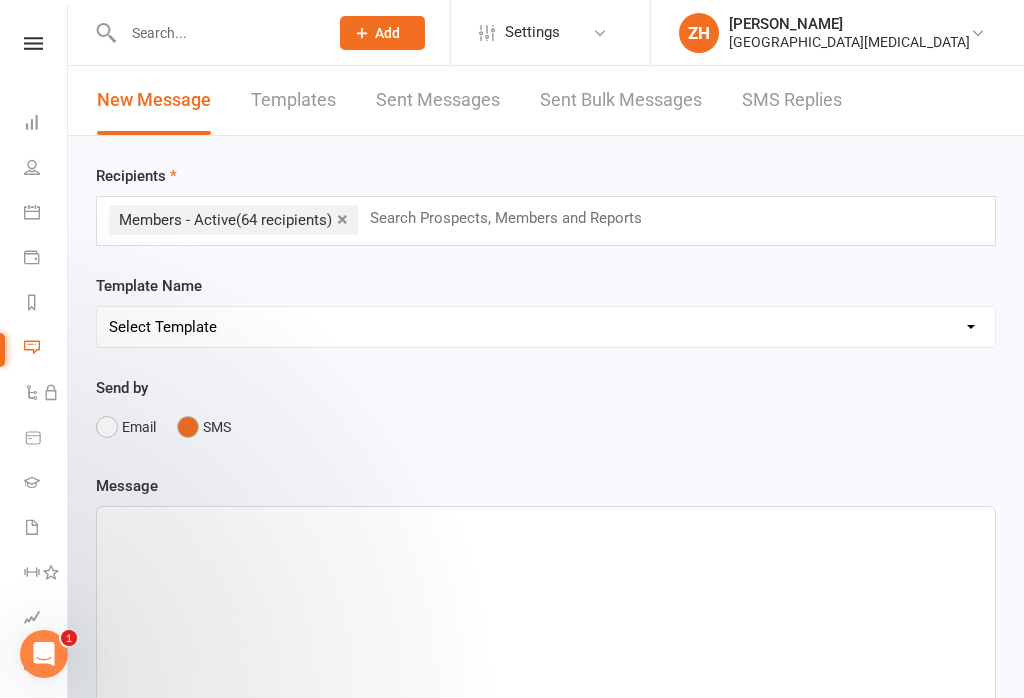 scroll, scrollTop: 0, scrollLeft: 0, axis: both 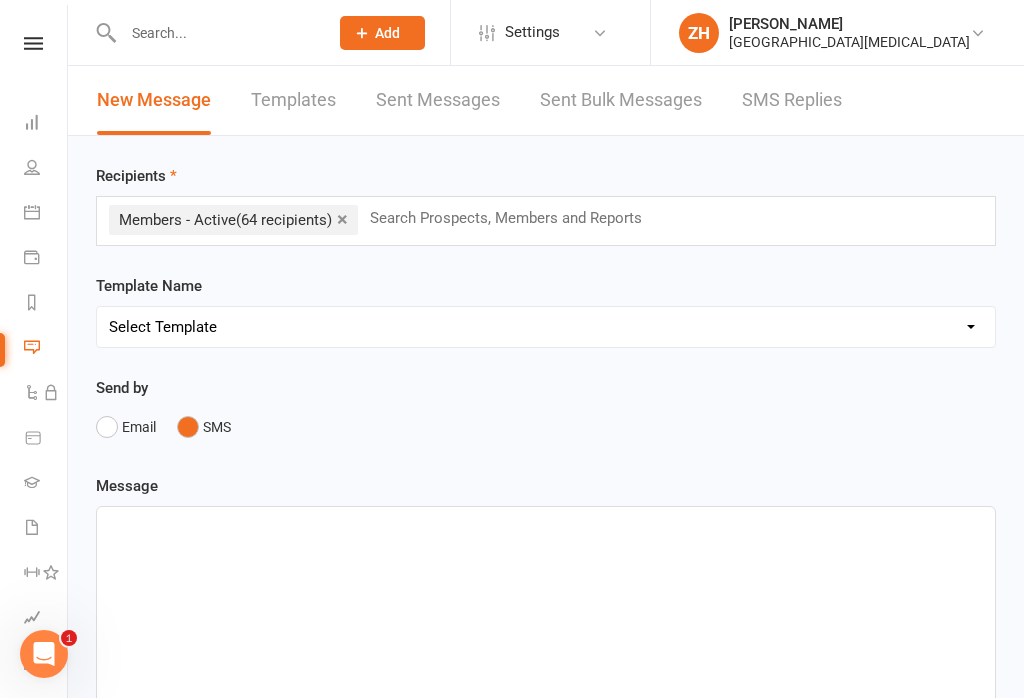 click on "Select Template [SMS] [Default template - review before using] Appointment reminder [SMS] [Default template - review before using] Failed payment [SMS] [Default template - review before using] Flash sale [SMS] [Default template - review before using] Follow up from free trial class [SMS] [Default template - review before using] Inactive member [SMS] [Default template - review before using] Initial response to enquiry [SMS] [Default template - review before using] Membership upgrade [SMS] [Default template - review before using] Missed class [SMS] [Default template - review before using] Payment paid [SMS] [Default template - review before using] Referral [SMS] [Default template - review before using] Request for review [SMS] [Default template - review before using] Sign up offer [SMS] [Default template - review before using] Suspension confirmation [SMS] [Default template - review before using] Upcoming payment [SMS] [Default template - review before using] Update credit card details" at bounding box center (546, 327) 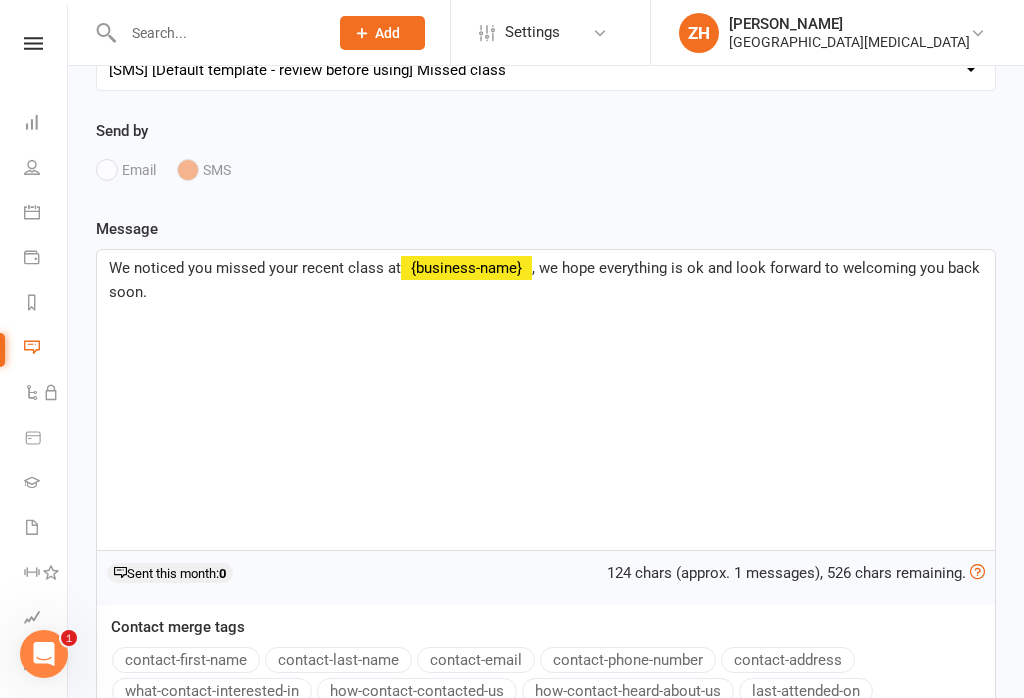 scroll, scrollTop: 252, scrollLeft: 0, axis: vertical 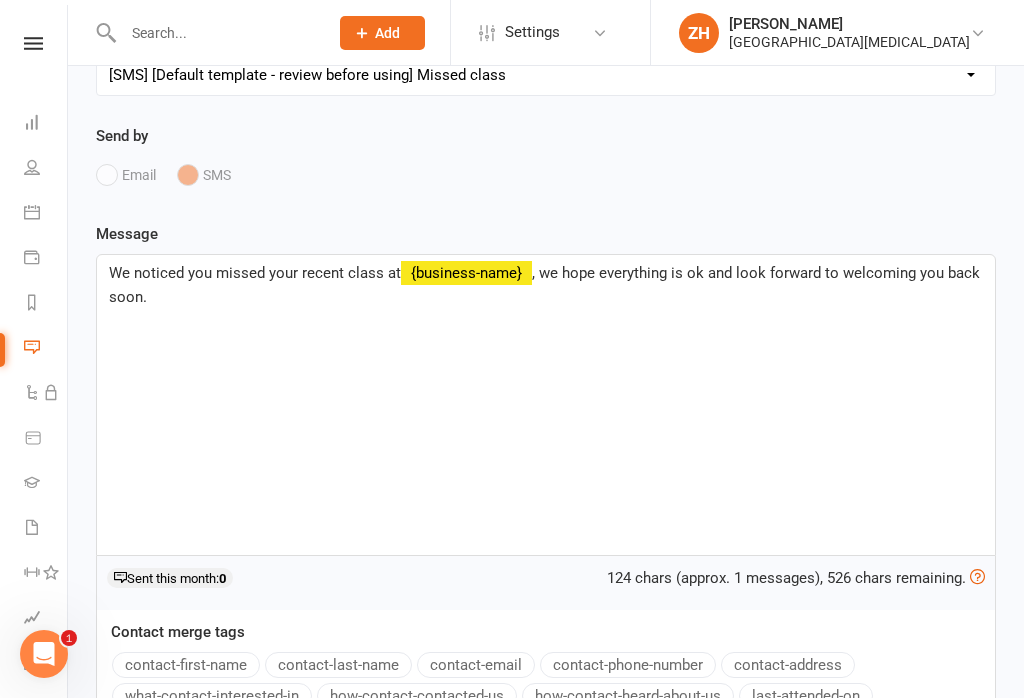 click on "We noticed you missed your recent class at  ﻿ {business-name} , we hope everything is ok and look forward to welcoming you back soon." at bounding box center (546, 285) 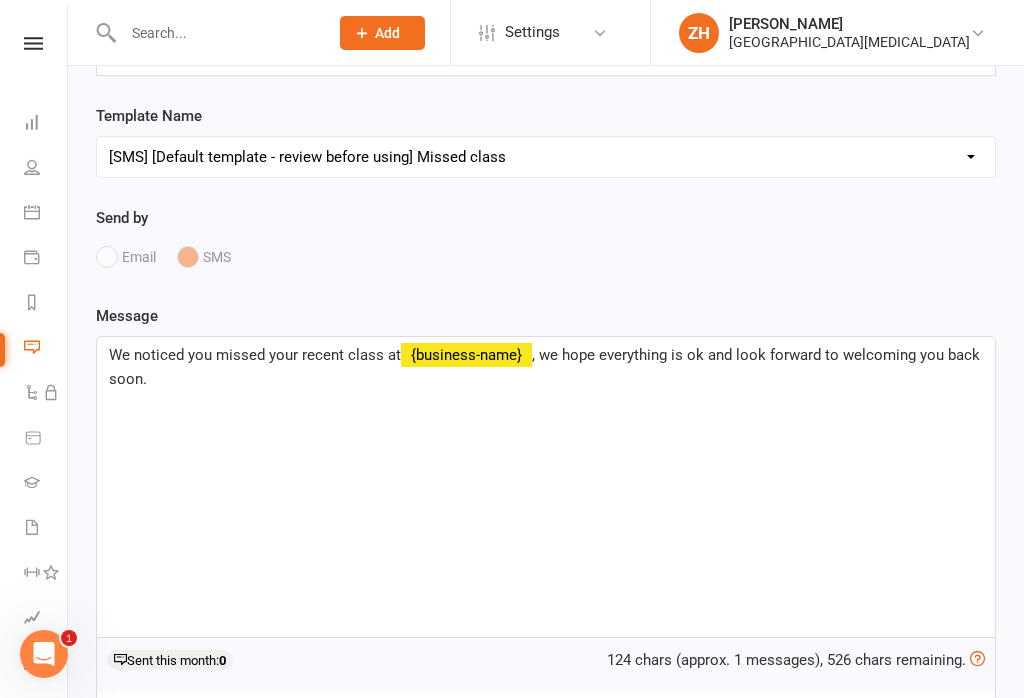 scroll, scrollTop: 176, scrollLeft: 0, axis: vertical 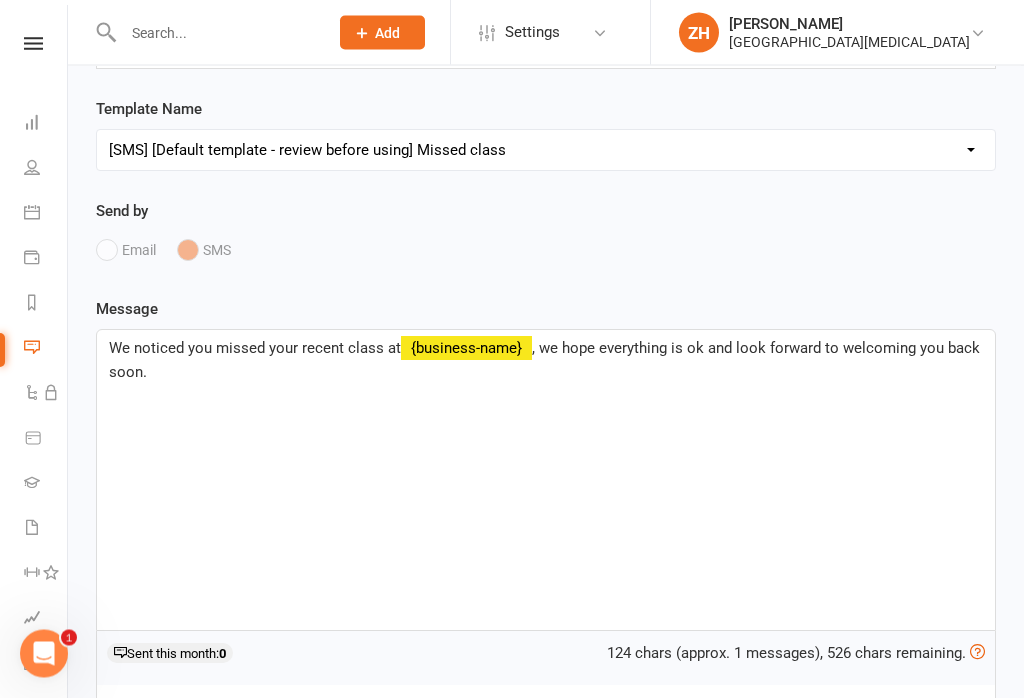 click on "Select Template [SMS] [Default template - review before using] Appointment reminder [SMS] [Default template - review before using] Failed payment [SMS] [Default template - review before using] Flash sale [SMS] [Default template - review before using] Follow up from free trial class [SMS] [Default template - review before using] Inactive member [SMS] [Default template - review before using] Initial response to enquiry [SMS] [Default template - review before using] Membership upgrade [SMS] [Default template - review before using] Missed class [SMS] [Default template - review before using] Payment paid [SMS] [Default template - review before using] Referral [SMS] [Default template - review before using] Request for review [SMS] [Default template - review before using] Sign up offer [SMS] [Default template - review before using] Suspension confirmation [SMS] [Default template - review before using] Upcoming payment [SMS] [Default template - review before using] Update credit card details" at bounding box center (546, 151) 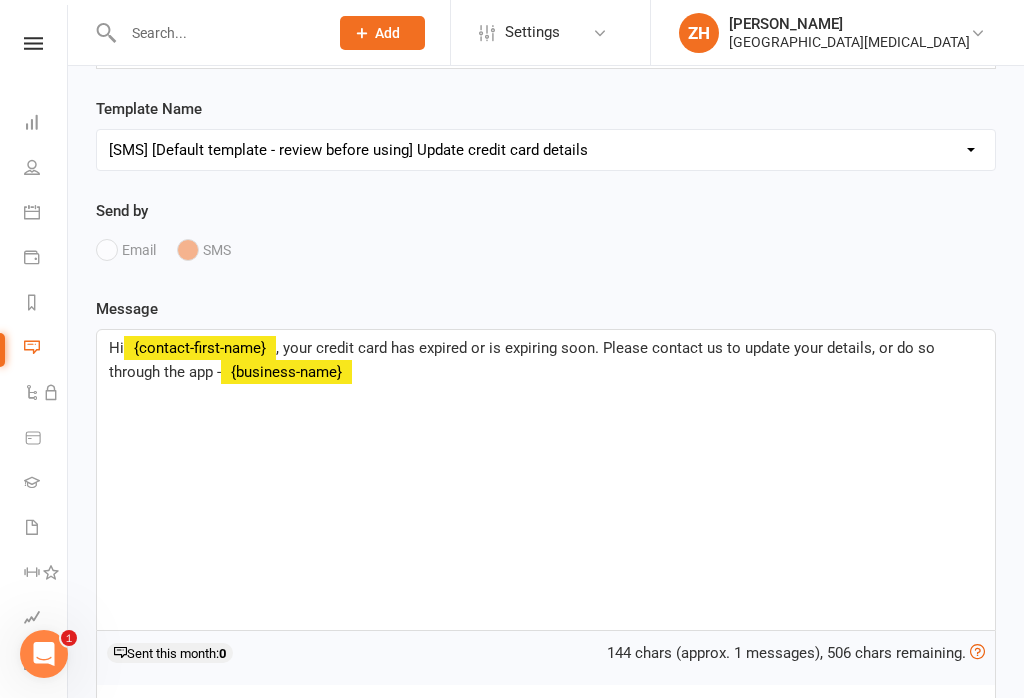 click on "Select Template [SMS] [Default template - review before using] Appointment reminder [SMS] [Default template - review before using] Failed payment [SMS] [Default template - review before using] Flash sale [SMS] [Default template - review before using] Follow up from free trial class [SMS] [Default template - review before using] Inactive member [SMS] [Default template - review before using] Initial response to enquiry [SMS] [Default template - review before using] Membership upgrade [SMS] [Default template - review before using] Missed class [SMS] [Default template - review before using] Payment paid [SMS] [Default template - review before using] Referral [SMS] [Default template - review before using] Request for review [SMS] [Default template - review before using] Sign up offer [SMS] [Default template - review before using] Suspension confirmation [SMS] [Default template - review before using] Upcoming payment [SMS] [Default template - review before using] Update credit card details" at bounding box center [546, 150] 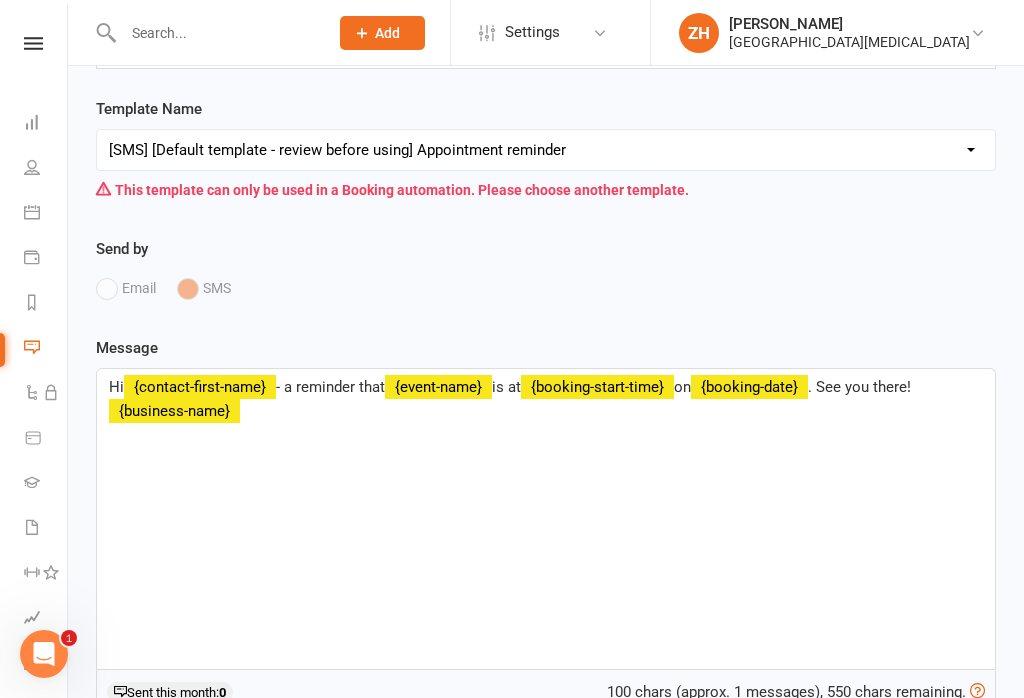 click on "Email SMS" at bounding box center [546, 288] 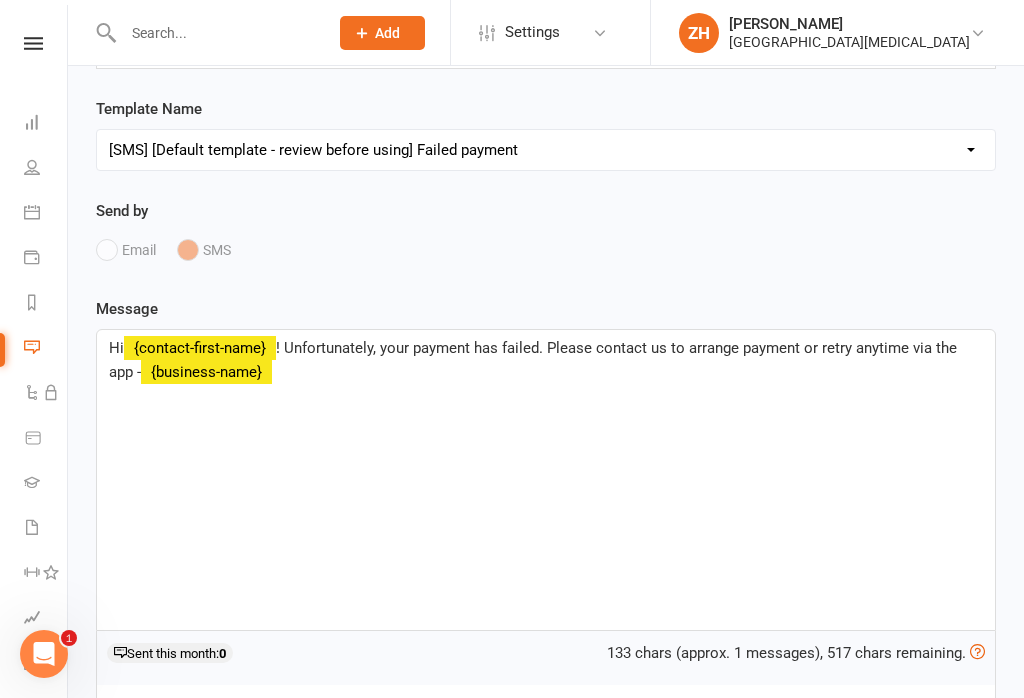 click on "Email SMS" at bounding box center (546, 250) 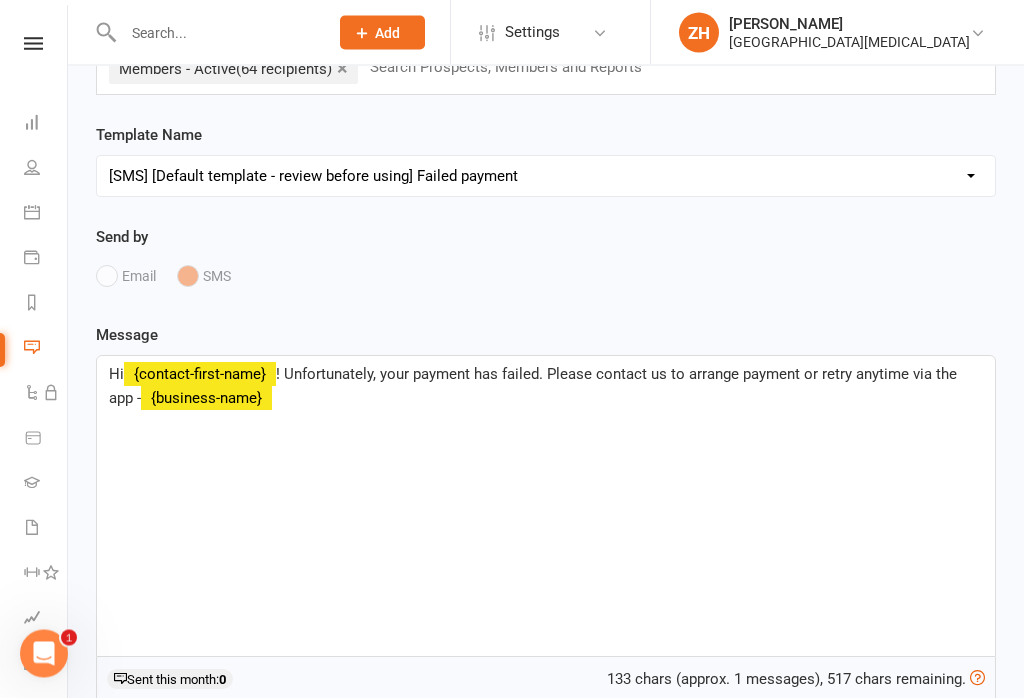 scroll, scrollTop: 148, scrollLeft: 0, axis: vertical 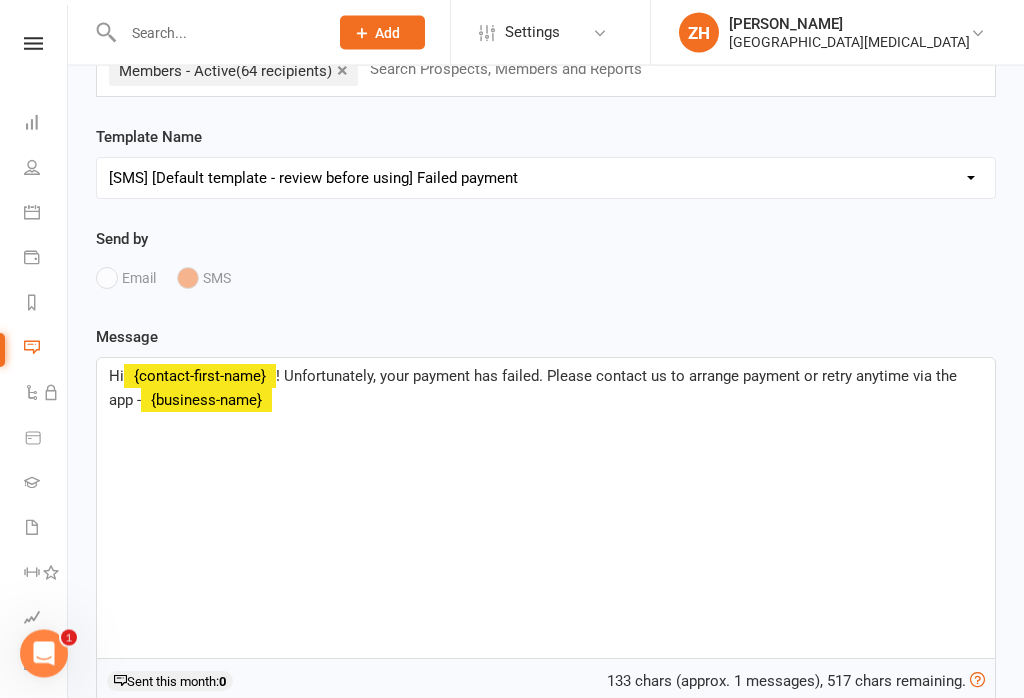 click on "Select Template [SMS] [Default template - review before using] Appointment reminder [SMS] [Default template - review before using] Failed payment [SMS] [Default template - review before using] Flash sale [SMS] [Default template - review before using] Follow up from free trial class [SMS] [Default template - review before using] Inactive member [SMS] [Default template - review before using] Initial response to enquiry [SMS] [Default template - review before using] Membership upgrade [SMS] [Default template - review before using] Missed class [SMS] [Default template - review before using] Payment paid [SMS] [Default template - review before using] Referral [SMS] [Default template - review before using] Request for review [SMS] [Default template - review before using] Sign up offer [SMS] [Default template - review before using] Suspension confirmation [SMS] [Default template - review before using] Upcoming payment [SMS] [Default template - review before using] Update credit card details" at bounding box center [546, 179] 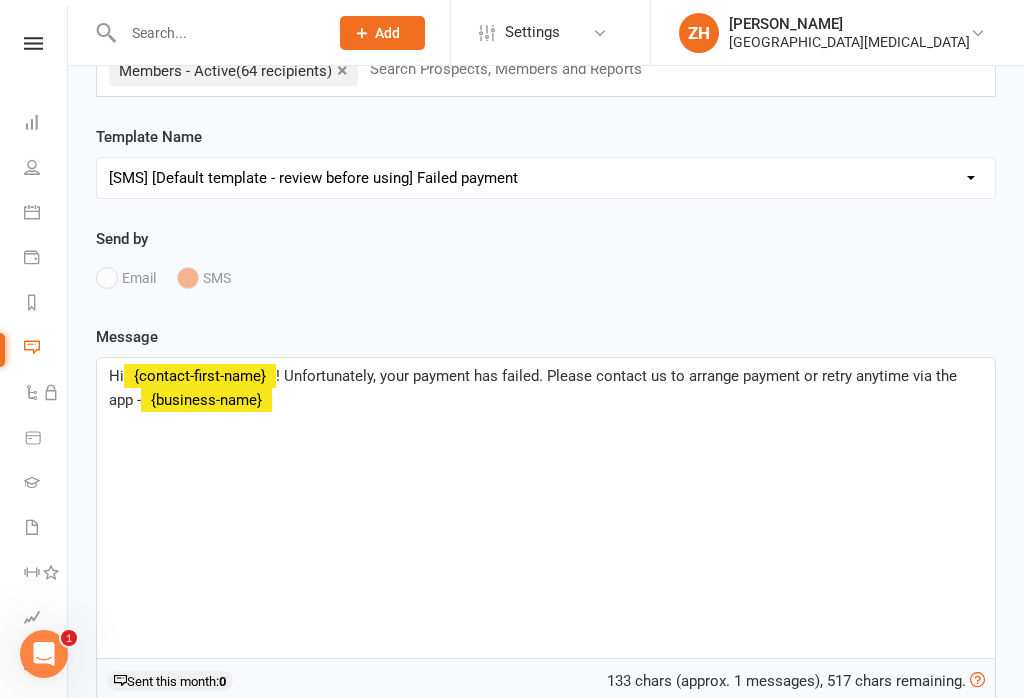 select on "10" 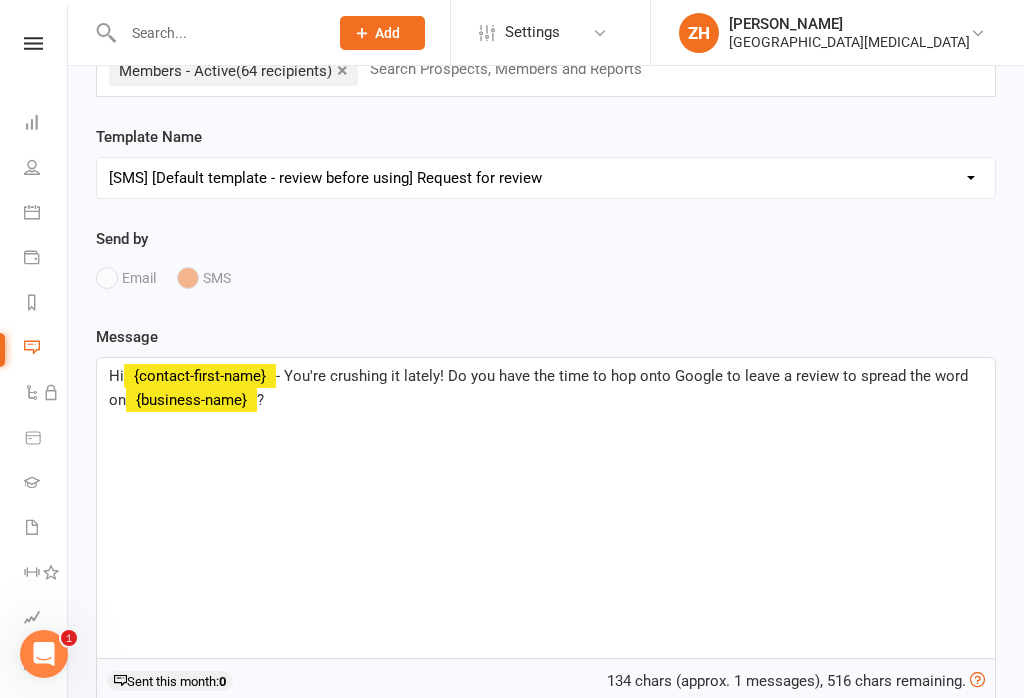 click on "Hi  ﻿ {contact-first-name}  - You're crushing it lately! Do you have the time to hop onto Google to leave a review to spread the word on  ﻿ {business-name} ?" at bounding box center (546, 388) 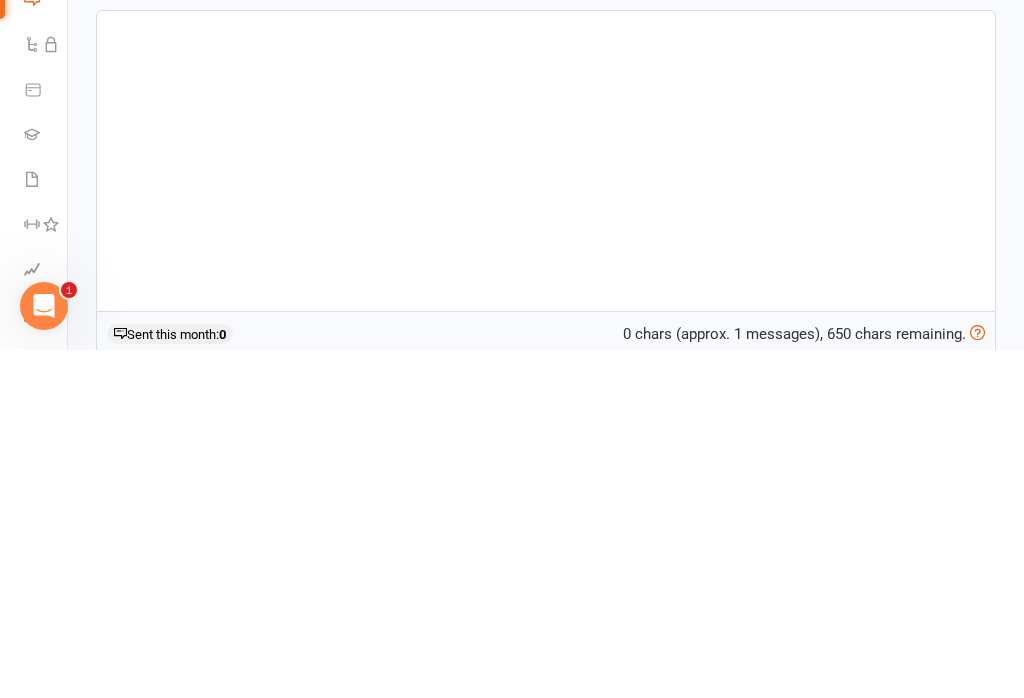 type 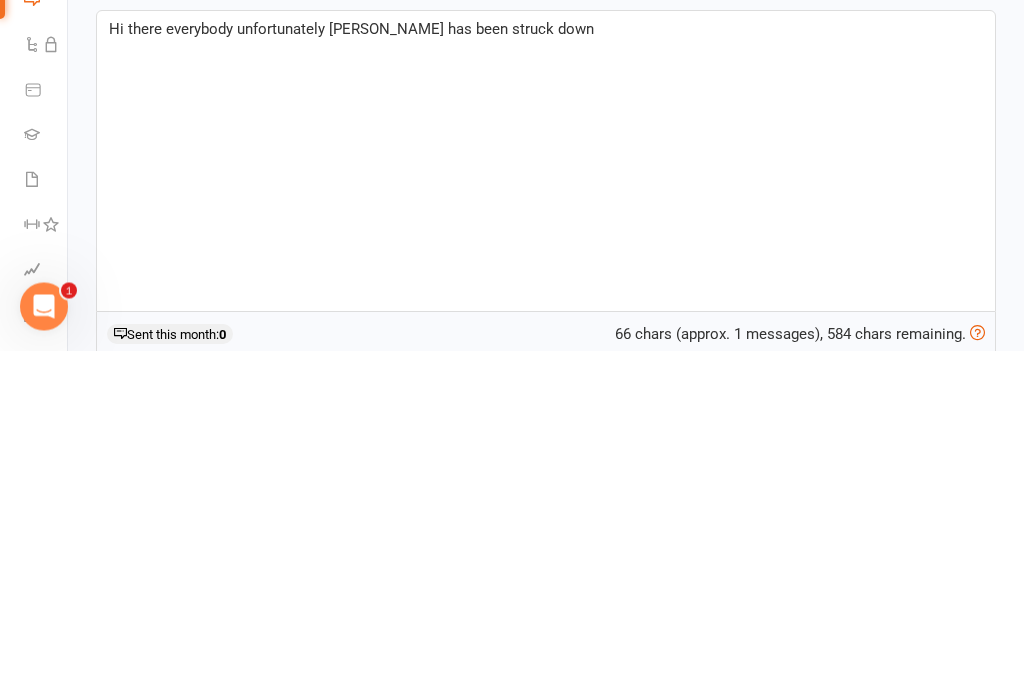 click on "Hi there everybody unfortunately [PERSON_NAME] has been struck down" at bounding box center [351, 377] 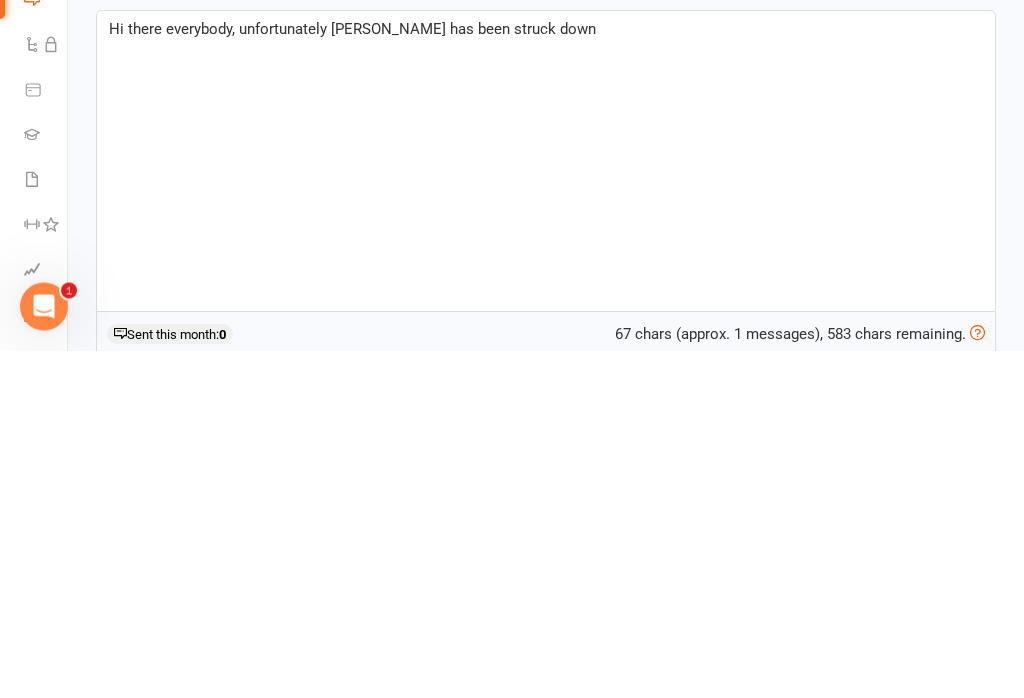 click on "Hi there everybody, unfortunately [PERSON_NAME] has been struck down" at bounding box center [546, 377] 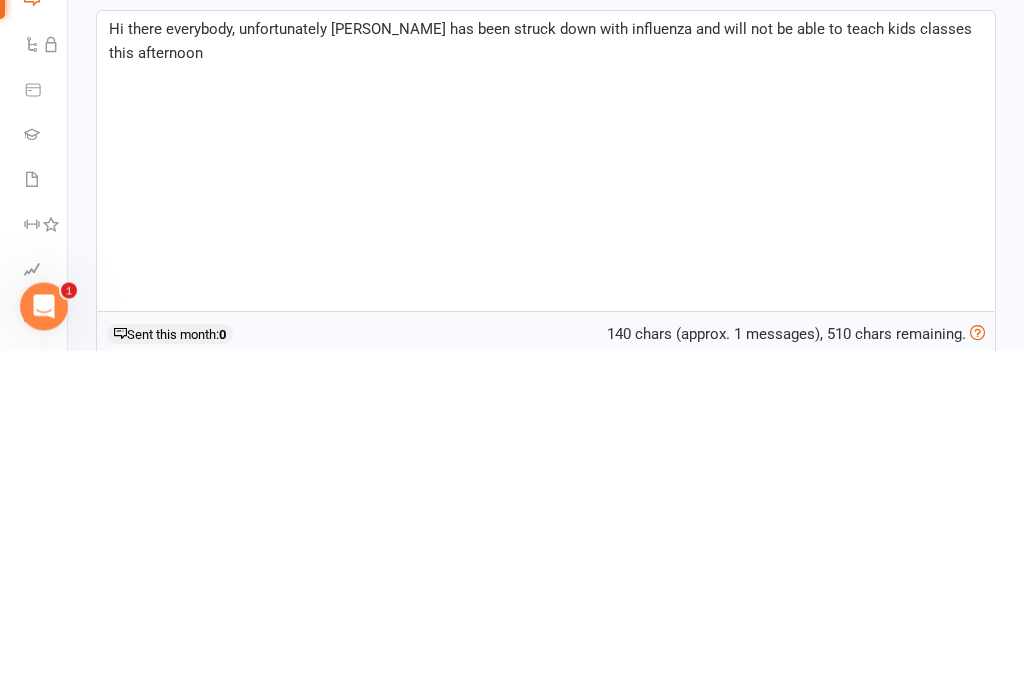 click on "Hi there everybody, unfortunately [PERSON_NAME] has been struck down with influenza and will not be able to teach kids classes this afternoon" at bounding box center [542, 389] 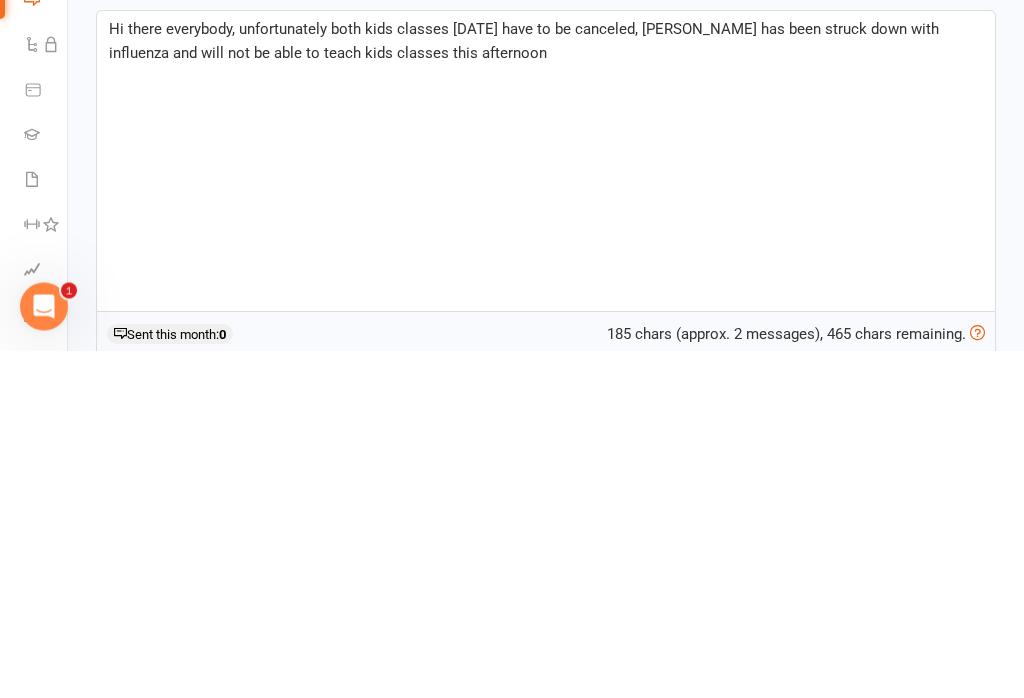 click on "Hi there everybody, unfortunately both kids classes [DATE] have to be canceled, [PERSON_NAME] has been struck down with influenza and will not be able to teach kids classes this afternoon" at bounding box center [546, 509] 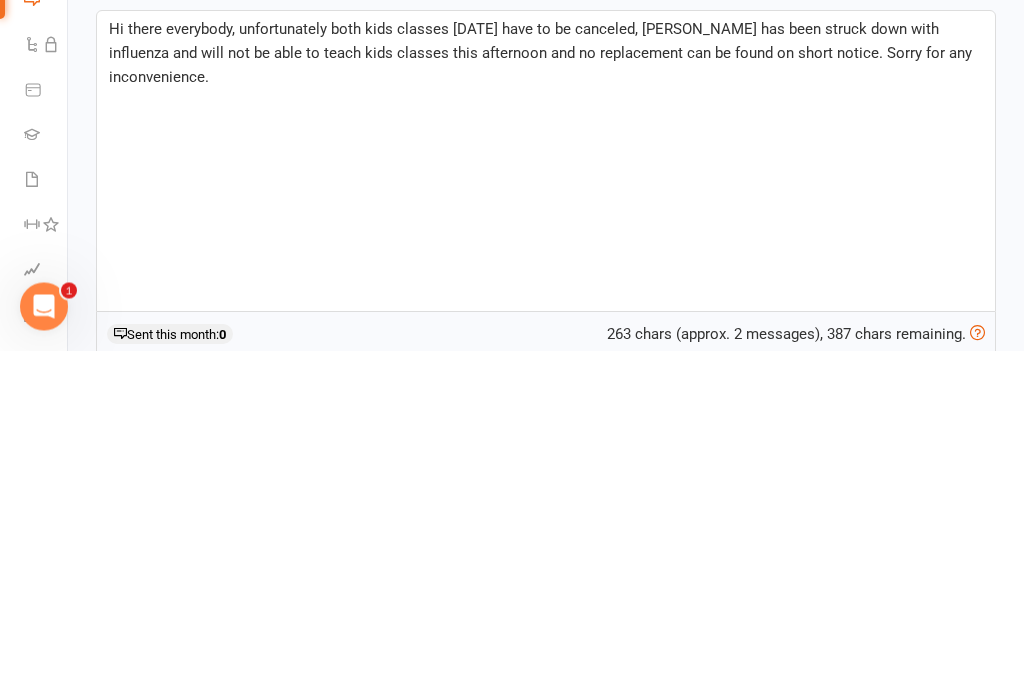 scroll, scrollTop: 494, scrollLeft: 0, axis: vertical 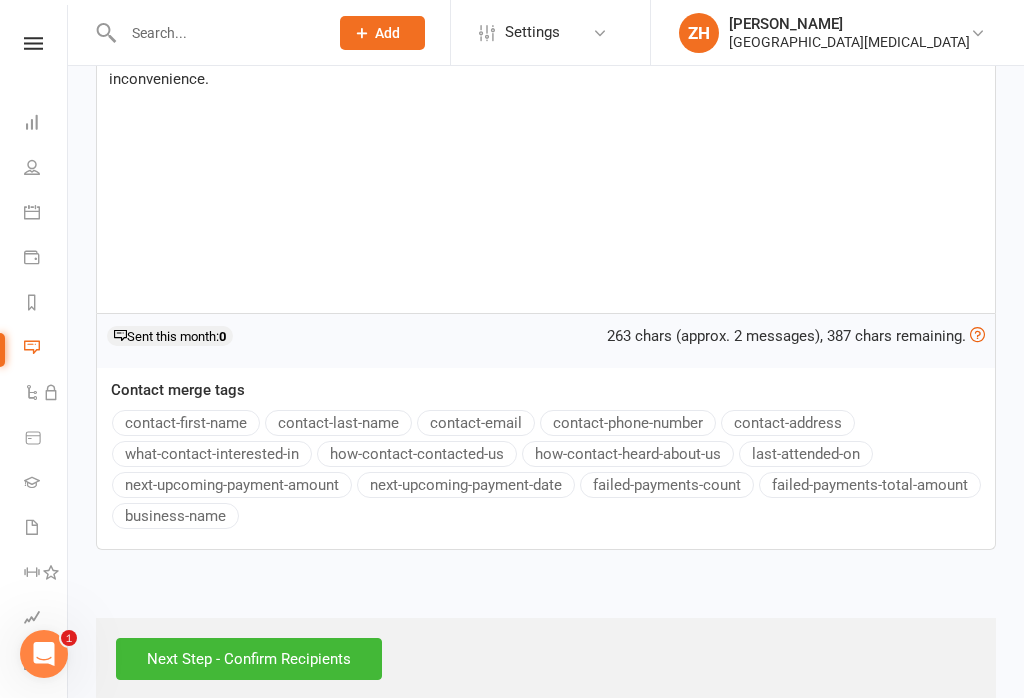 click on "Next Step - Confirm Recipients" at bounding box center (249, 659) 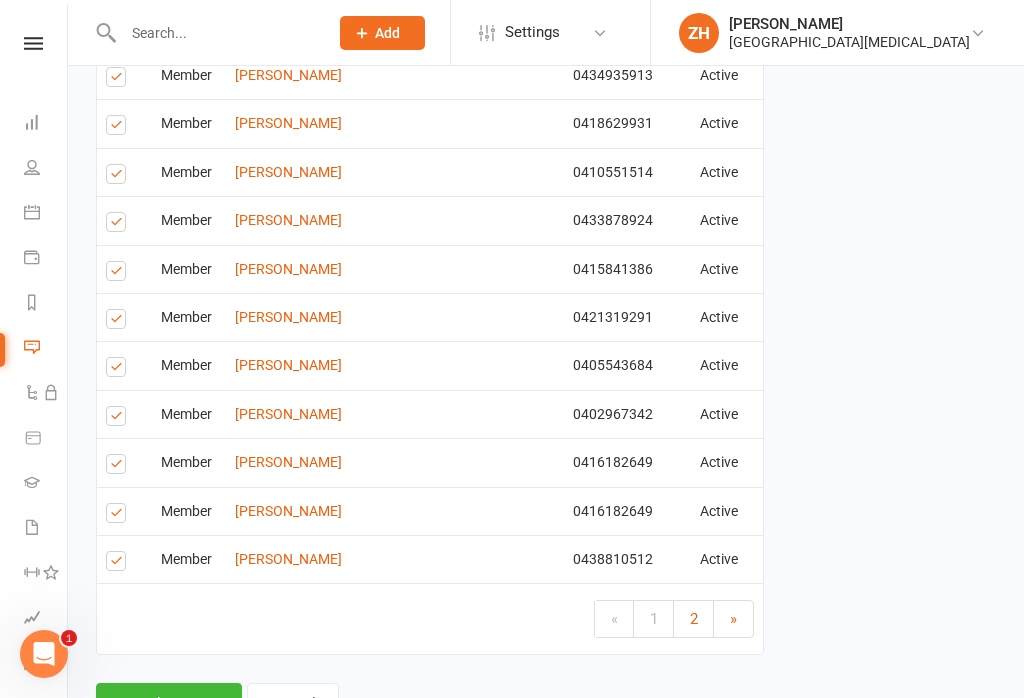scroll, scrollTop: 2448, scrollLeft: 0, axis: vertical 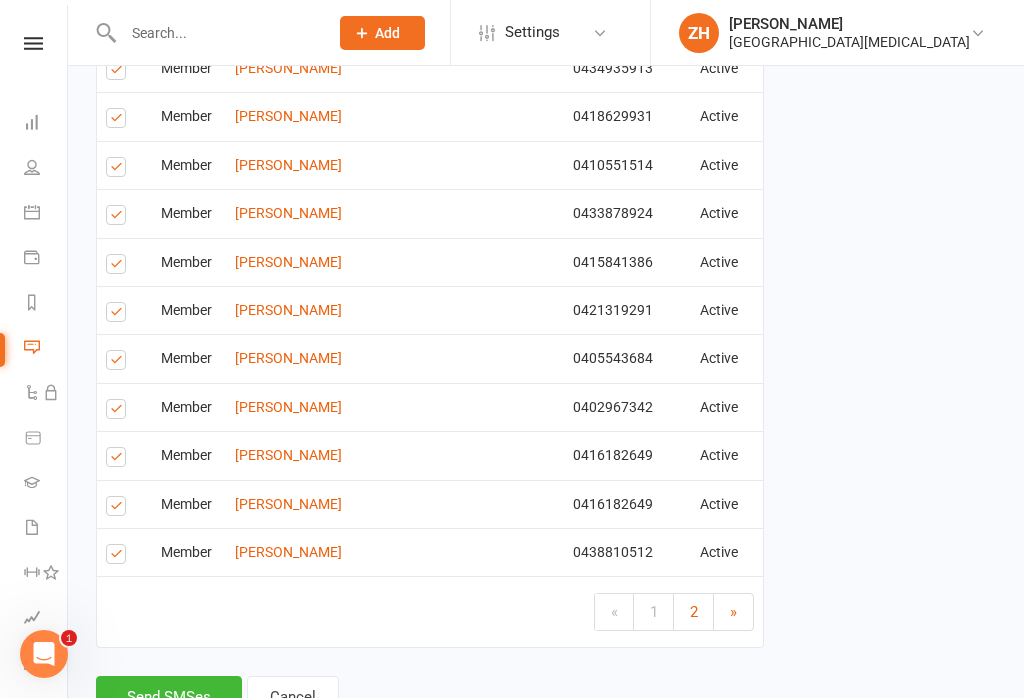 click on "2" at bounding box center [694, 612] 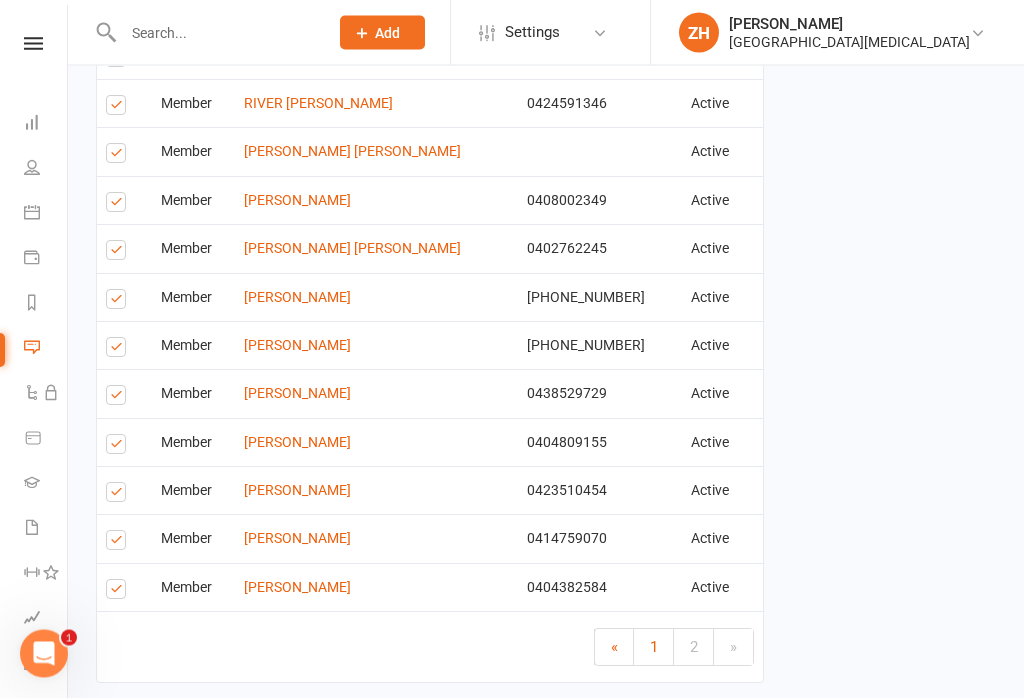 scroll, scrollTop: 720, scrollLeft: 0, axis: vertical 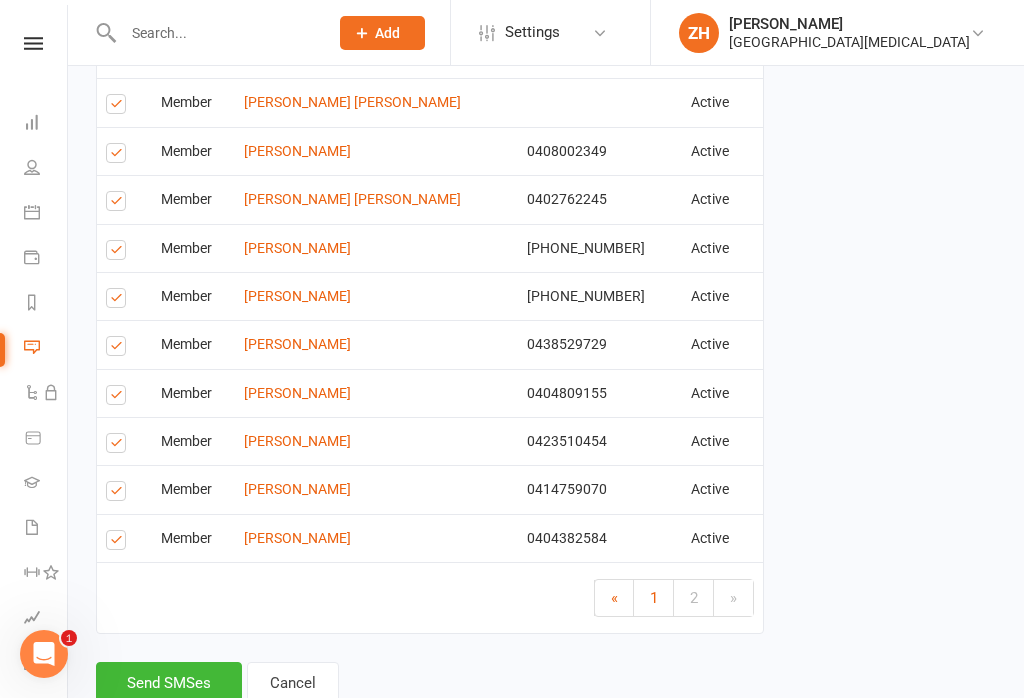 click on "Send SMSes" at bounding box center [169, 683] 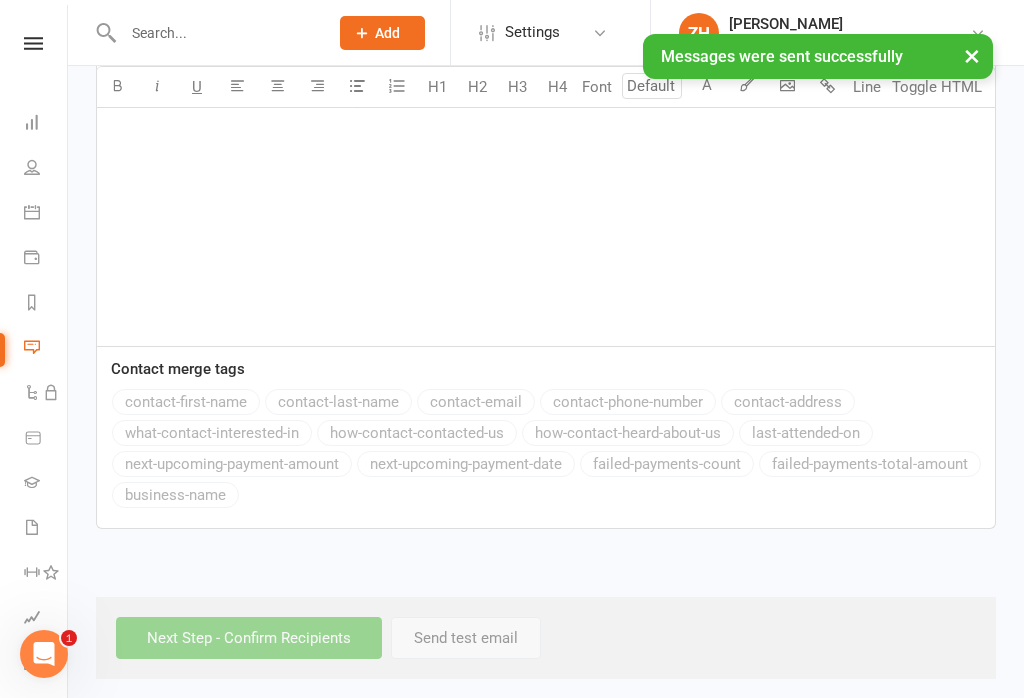 scroll, scrollTop: 0, scrollLeft: 0, axis: both 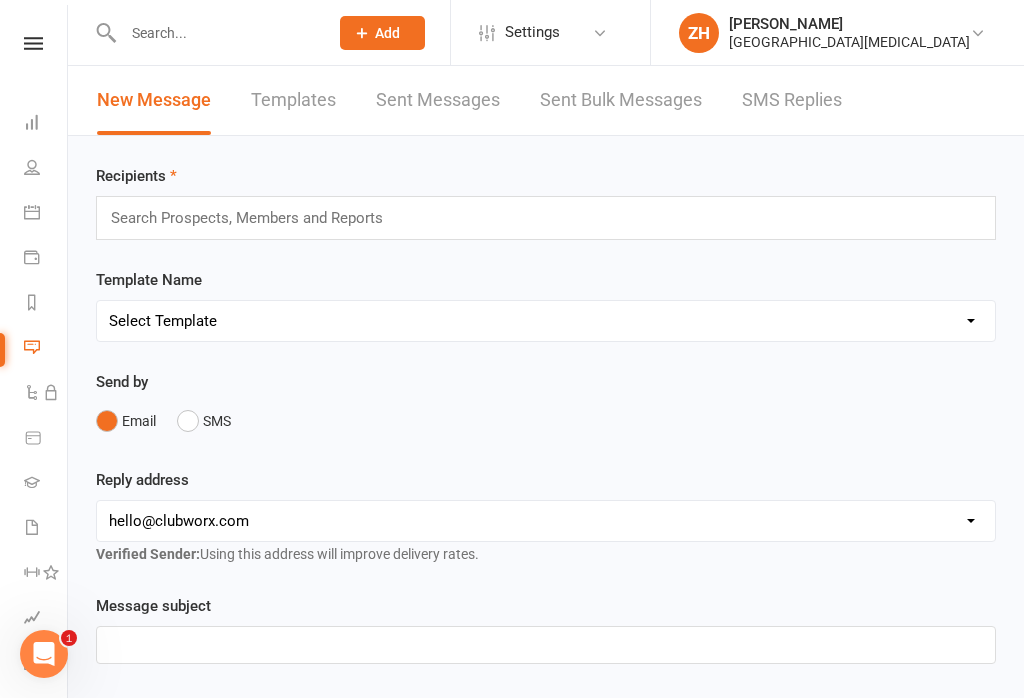 click at bounding box center (33, 43) 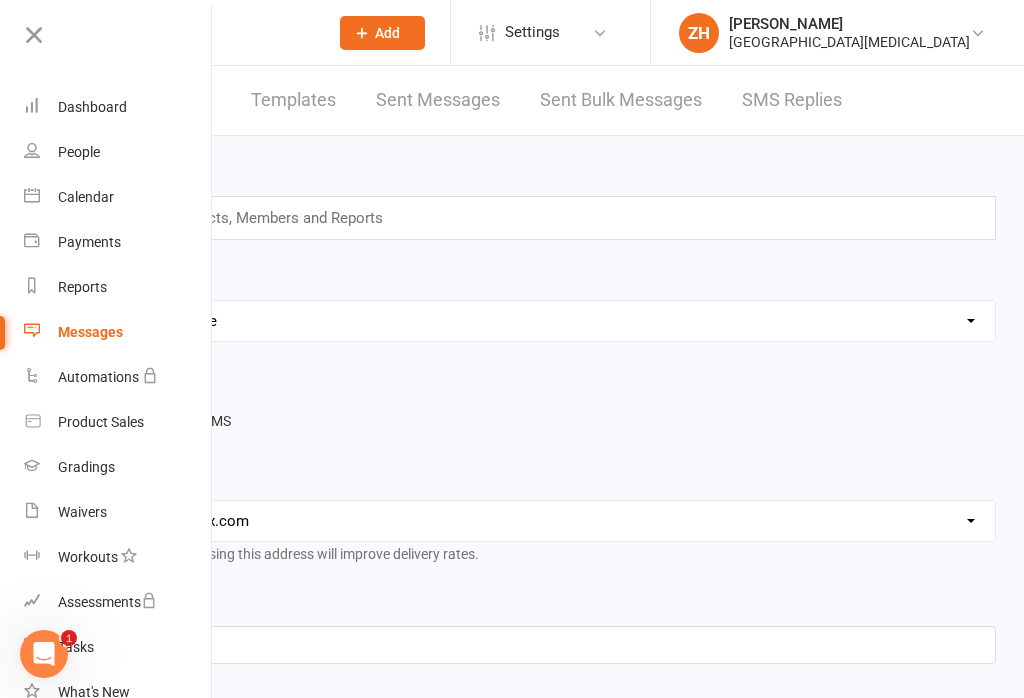click on "Dashboard" at bounding box center (92, 107) 